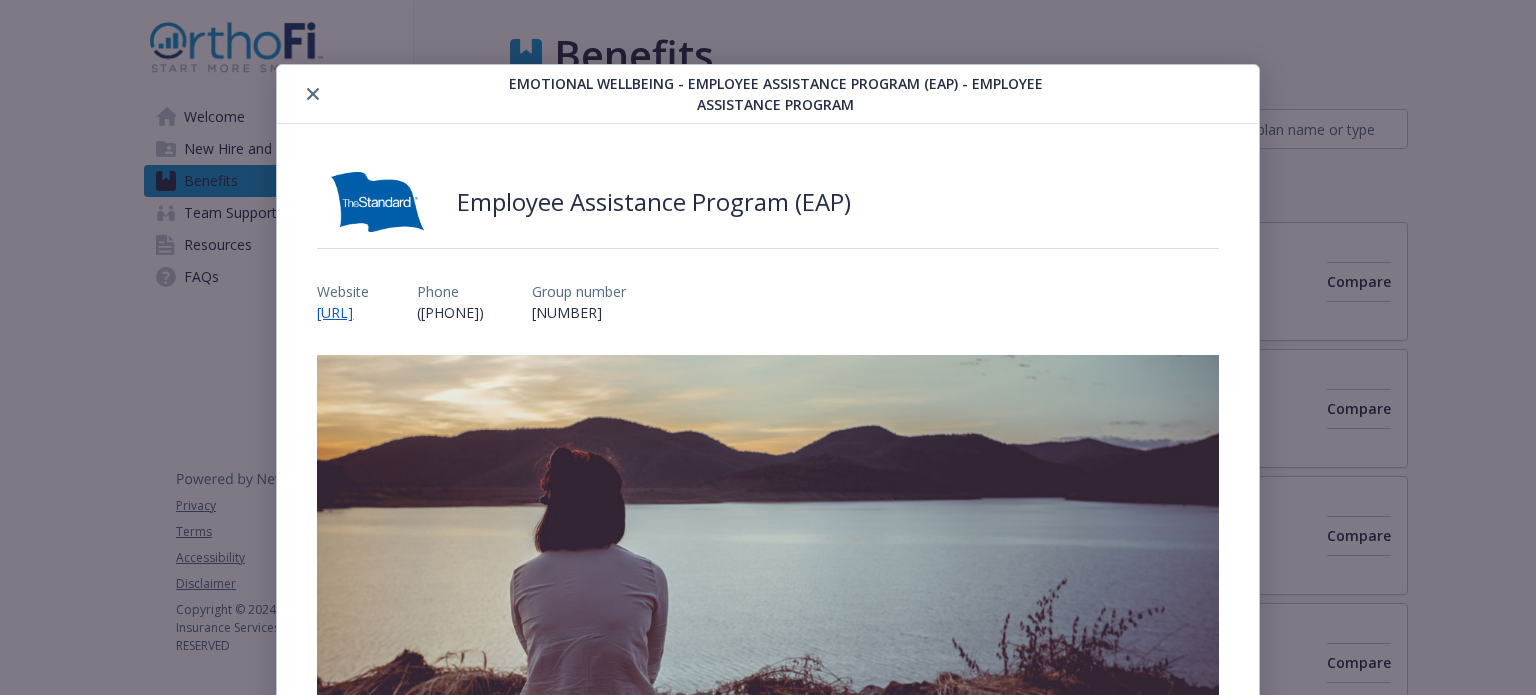 scroll, scrollTop: 0, scrollLeft: 0, axis: both 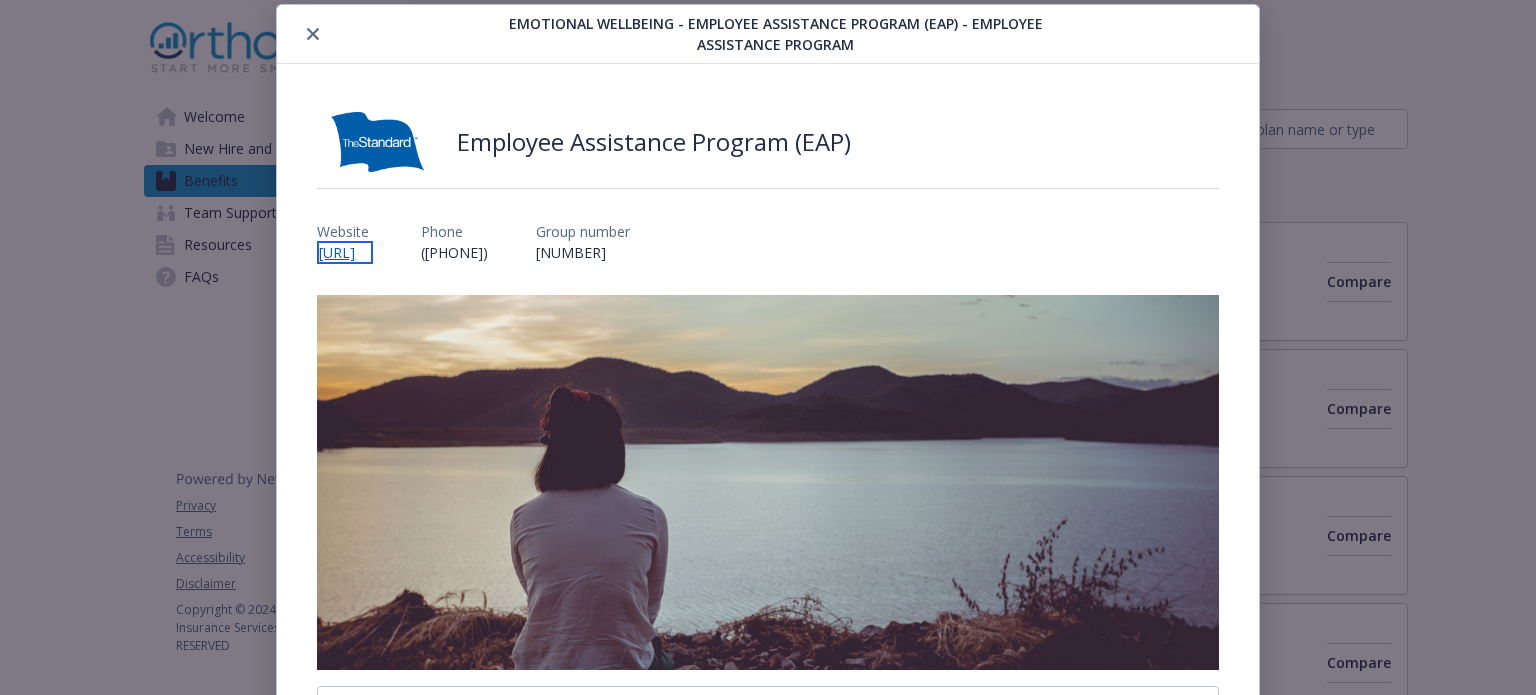 click on "[URL]" at bounding box center [345, 252] 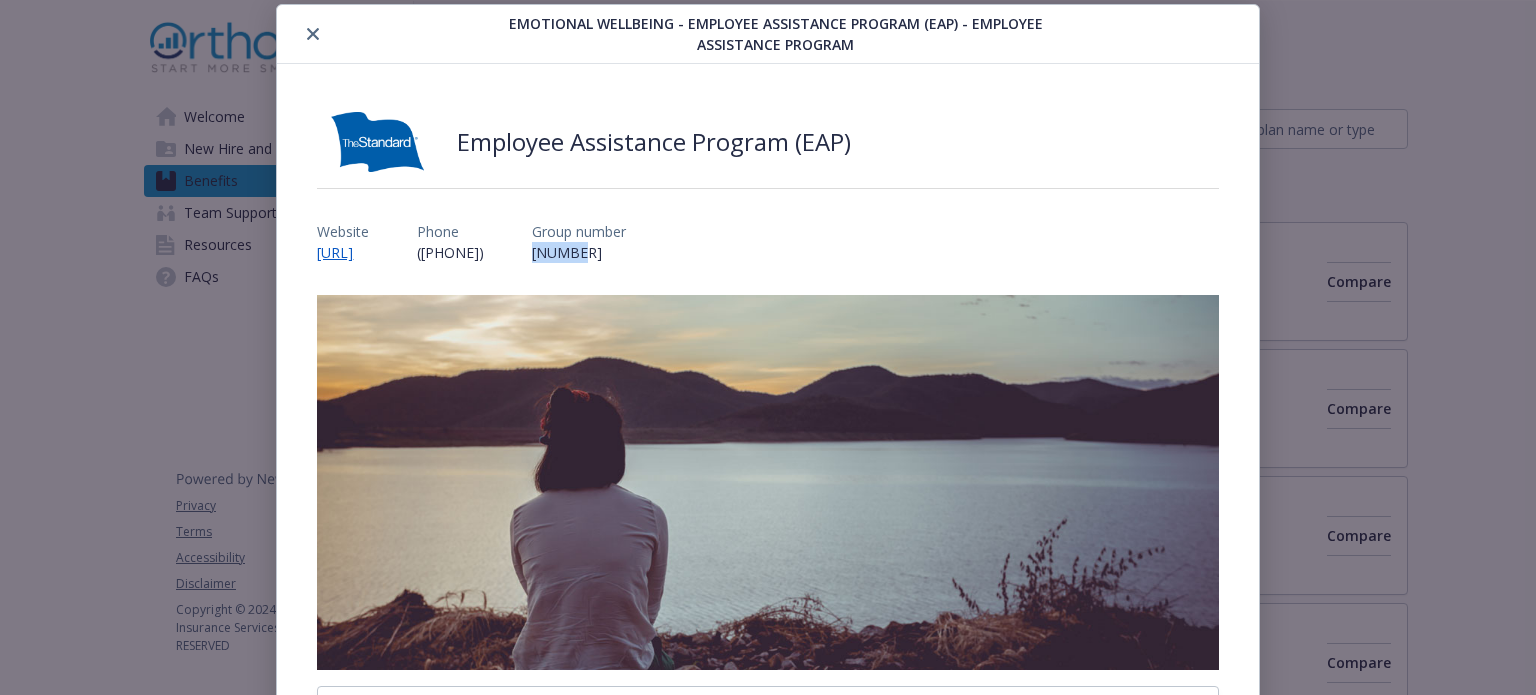 drag, startPoint x: 835, startPoint y: 257, endPoint x: 800, endPoint y: 259, distance: 35.057095 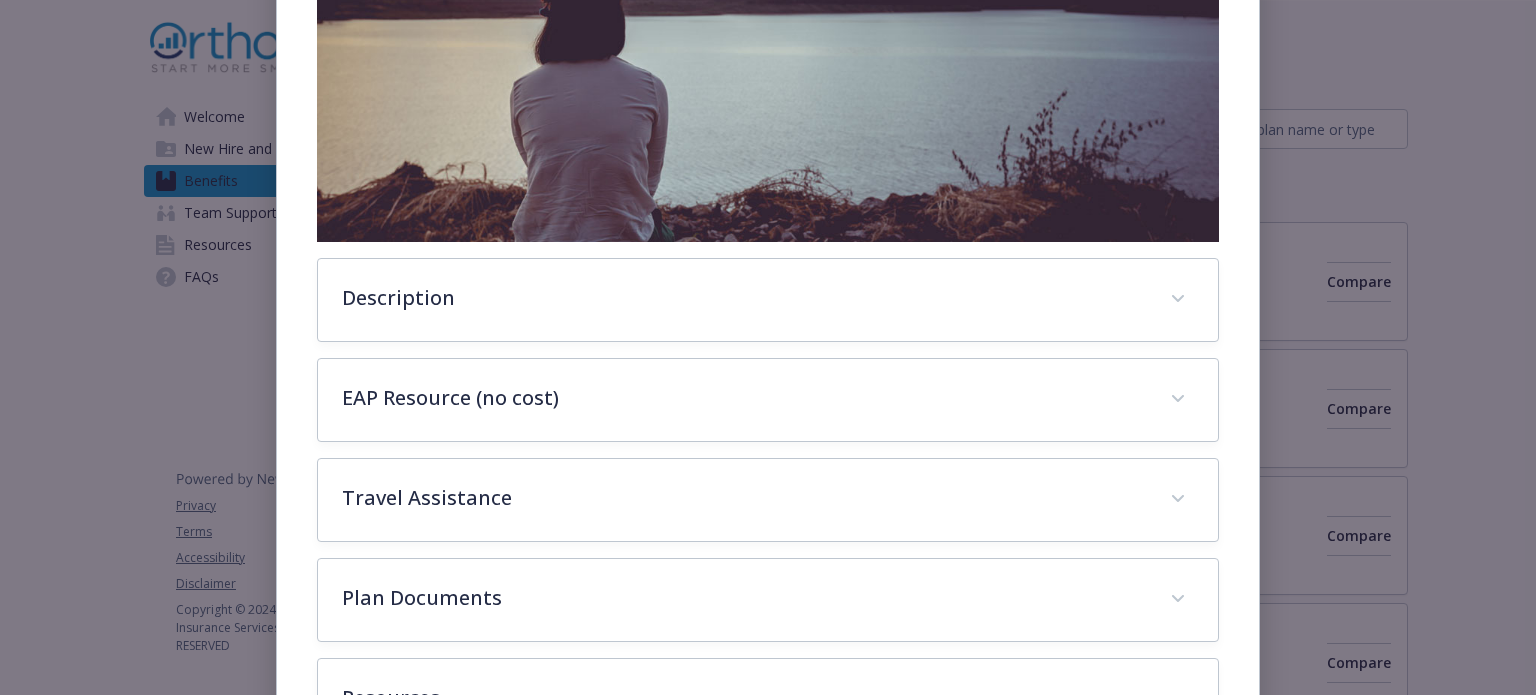 scroll, scrollTop: 577, scrollLeft: 0, axis: vertical 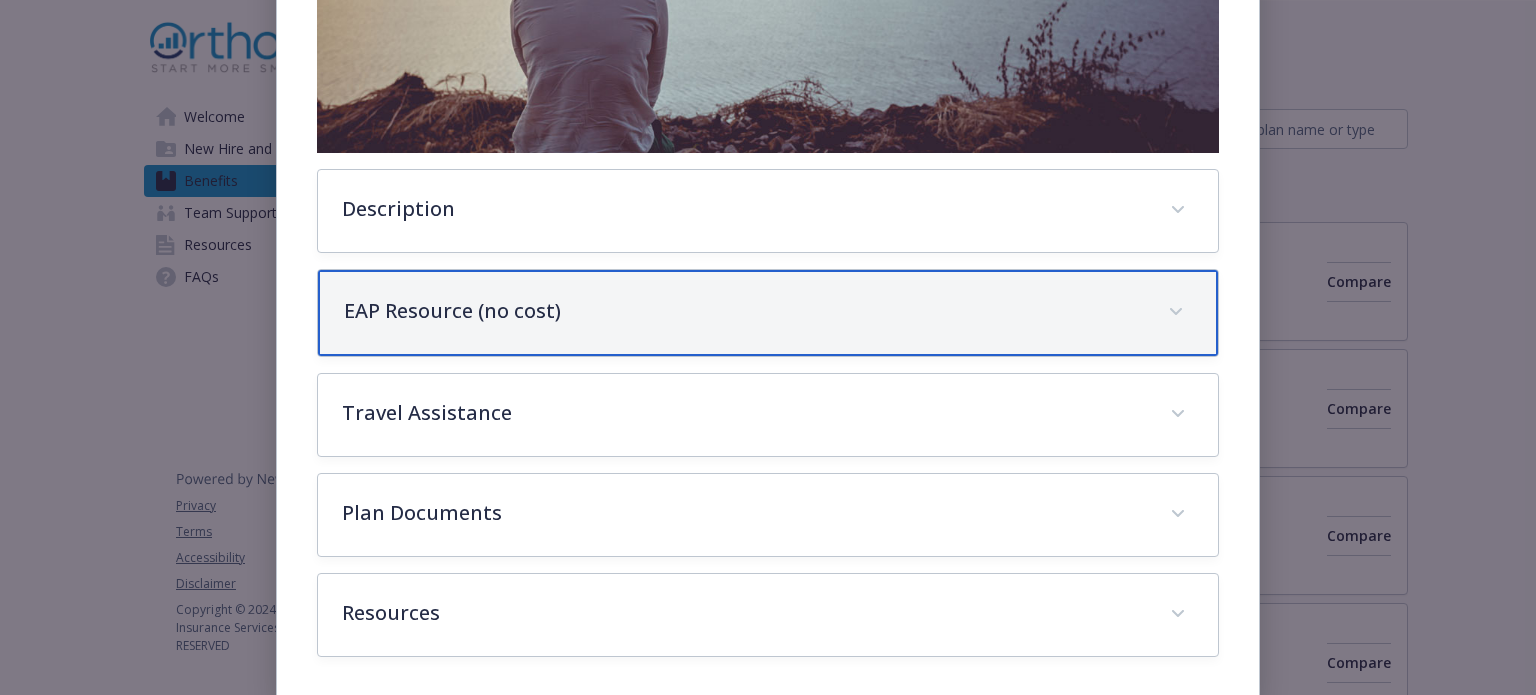 click on "EAP Resource (no cost)" at bounding box center [767, 313] 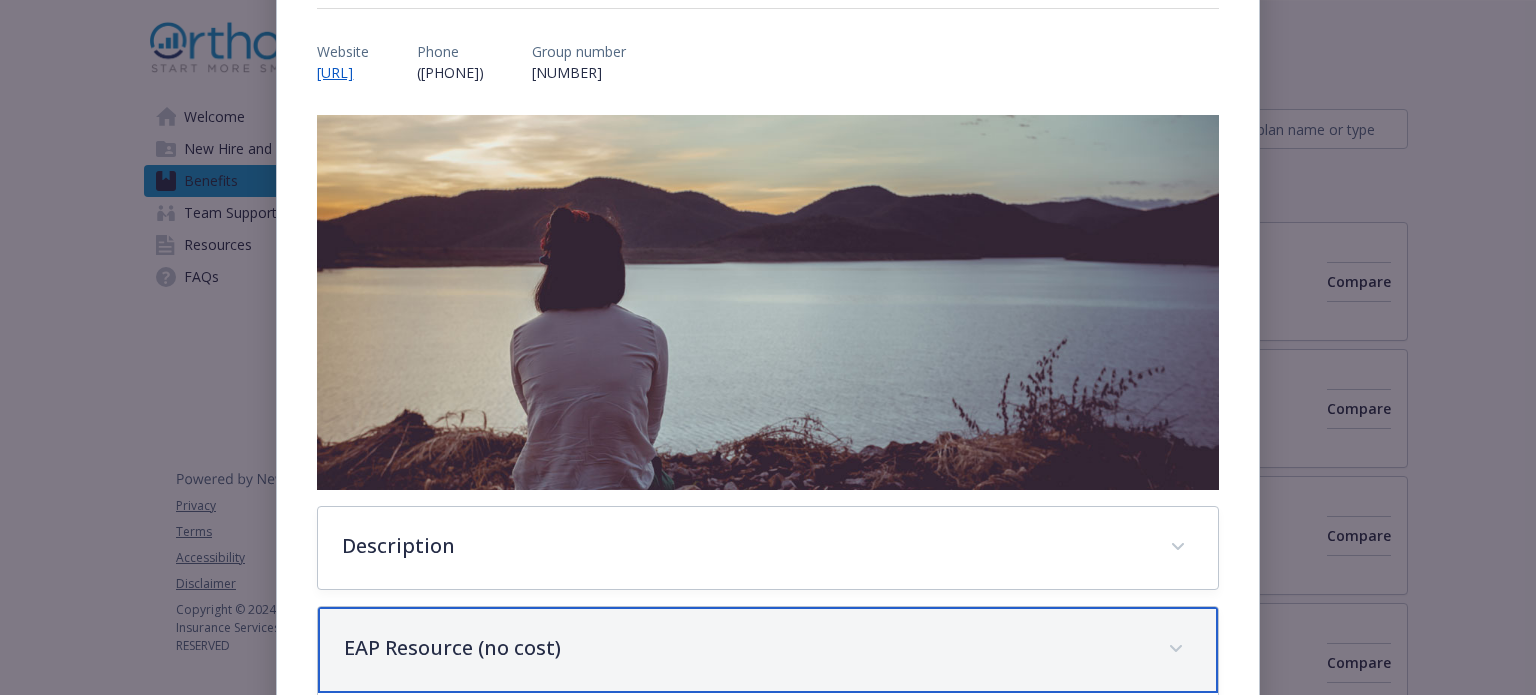 scroll, scrollTop: 0, scrollLeft: 0, axis: both 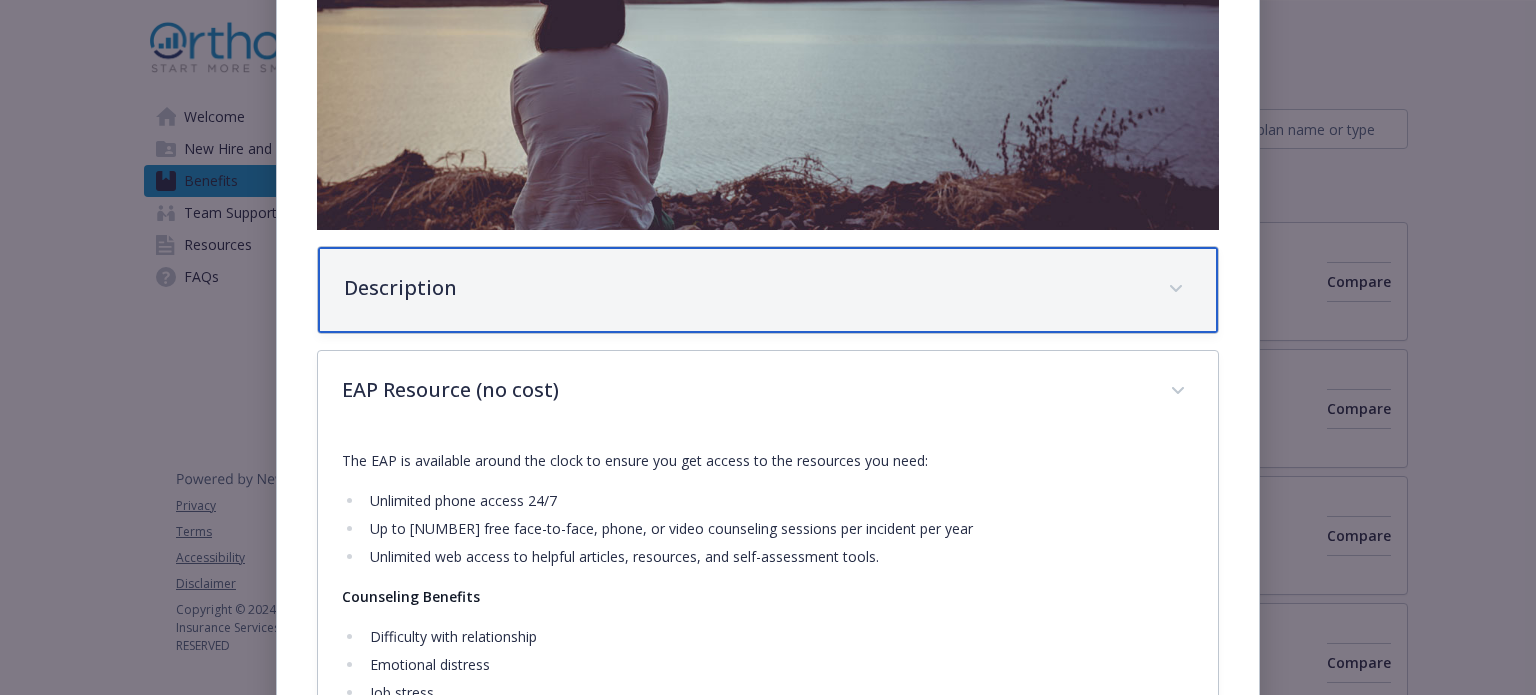 click on "Description" at bounding box center (767, 290) 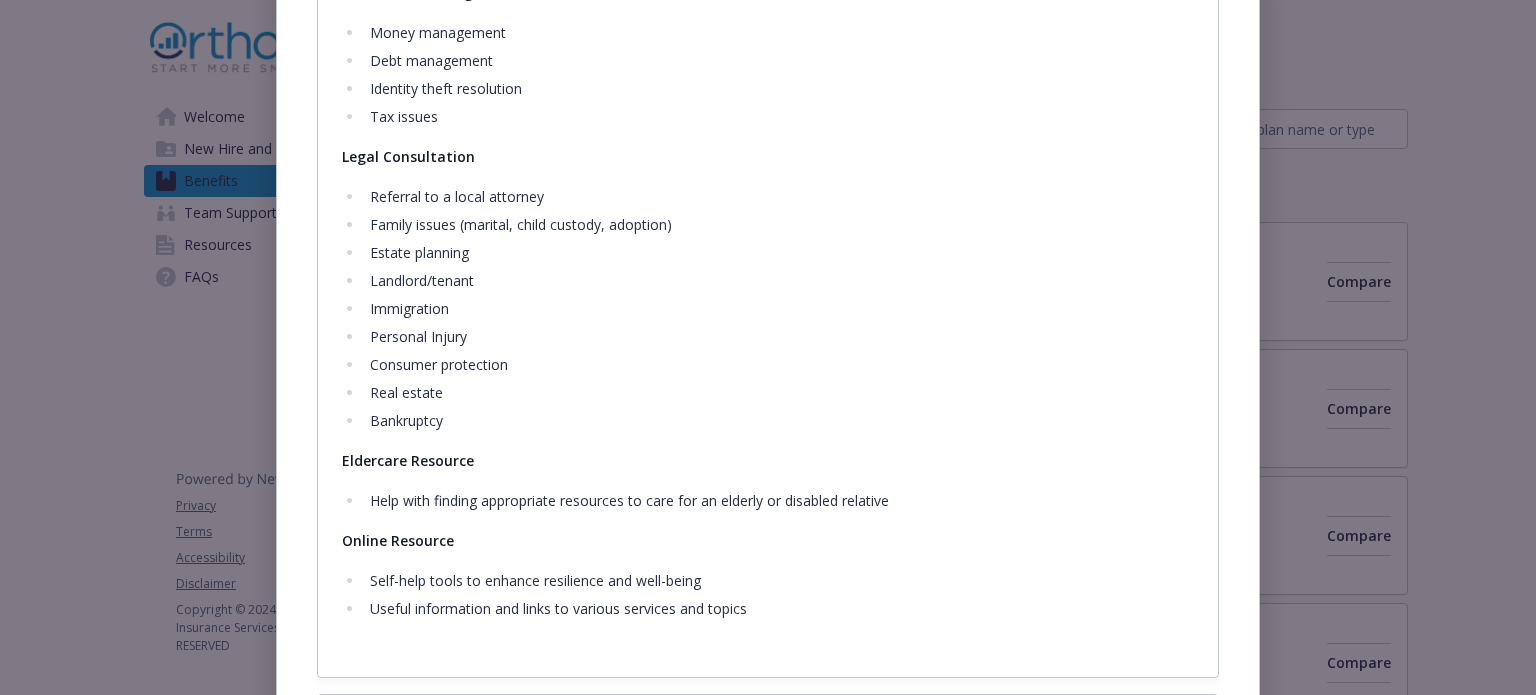 scroll, scrollTop: 2024, scrollLeft: 0, axis: vertical 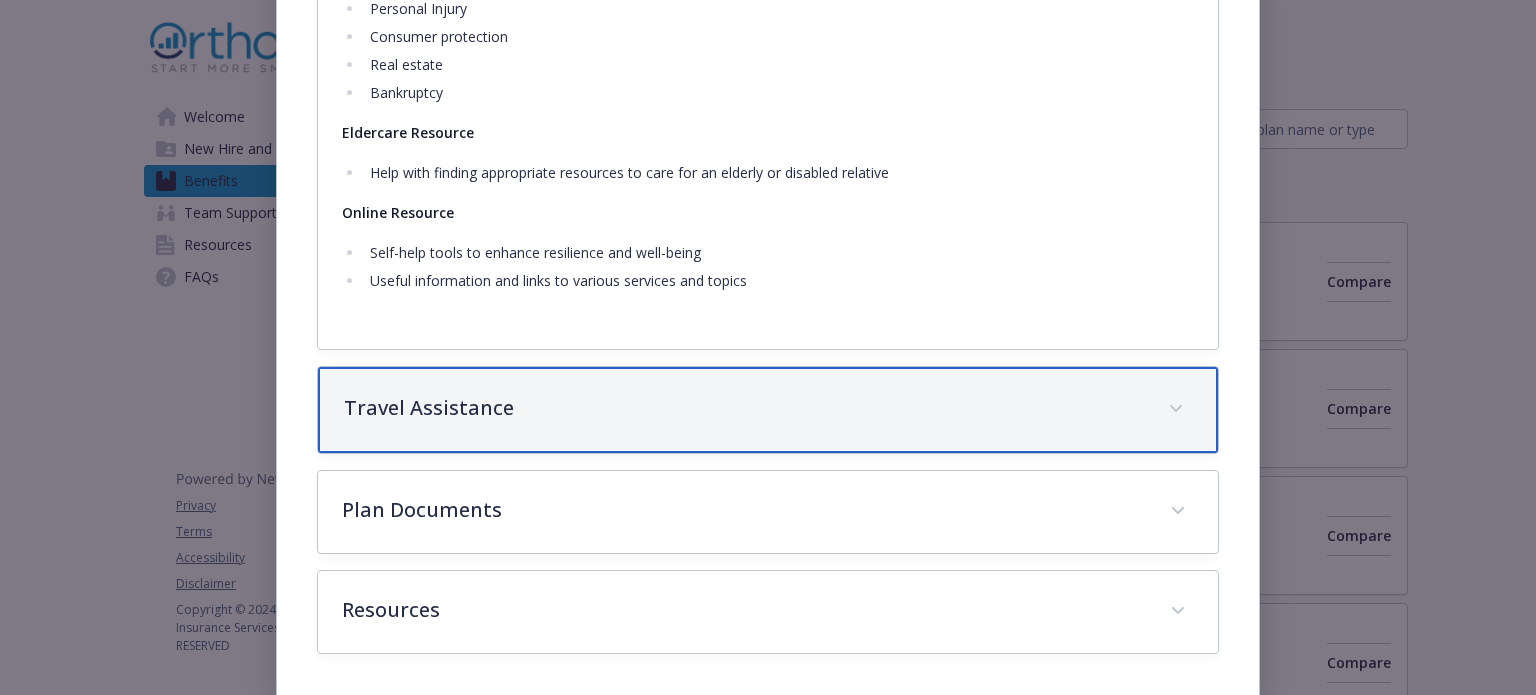 click on "Travel Assistance" at bounding box center [743, 408] 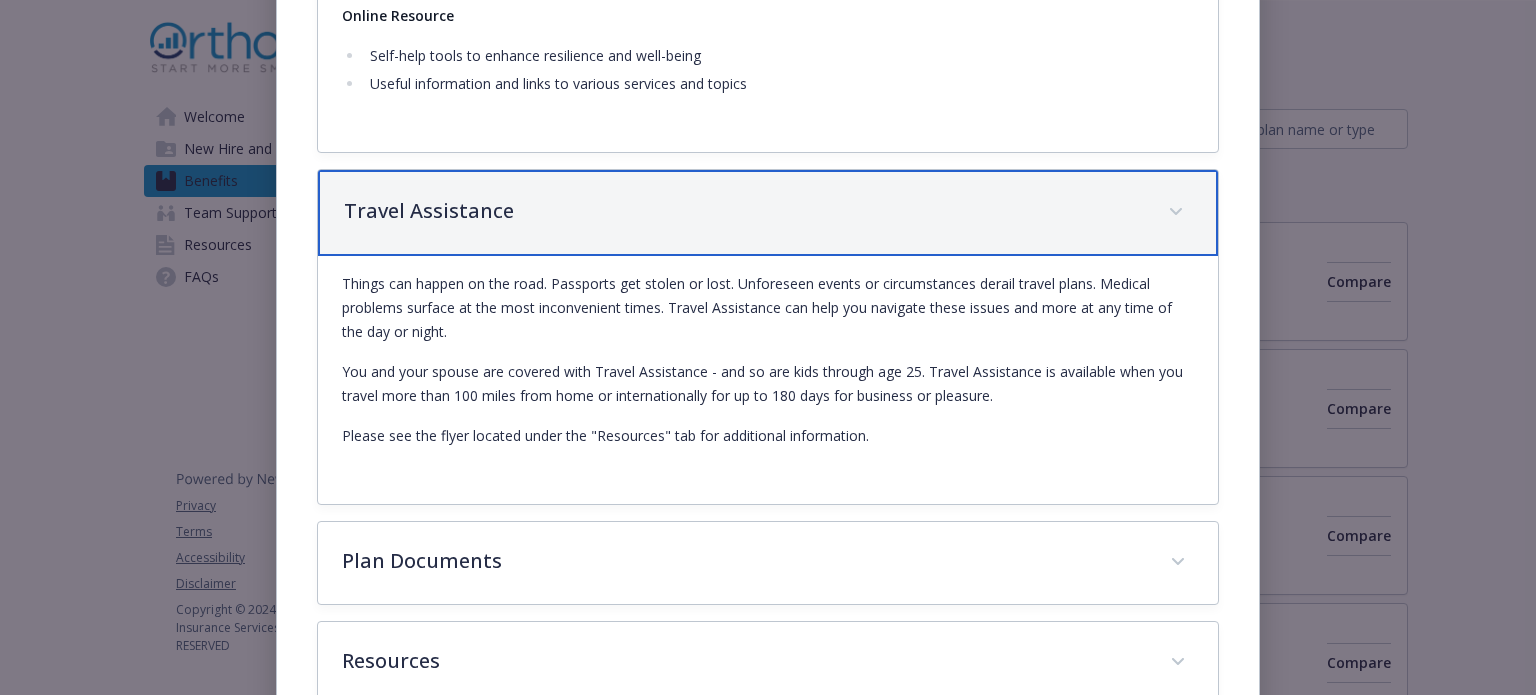 scroll, scrollTop: 2272, scrollLeft: 0, axis: vertical 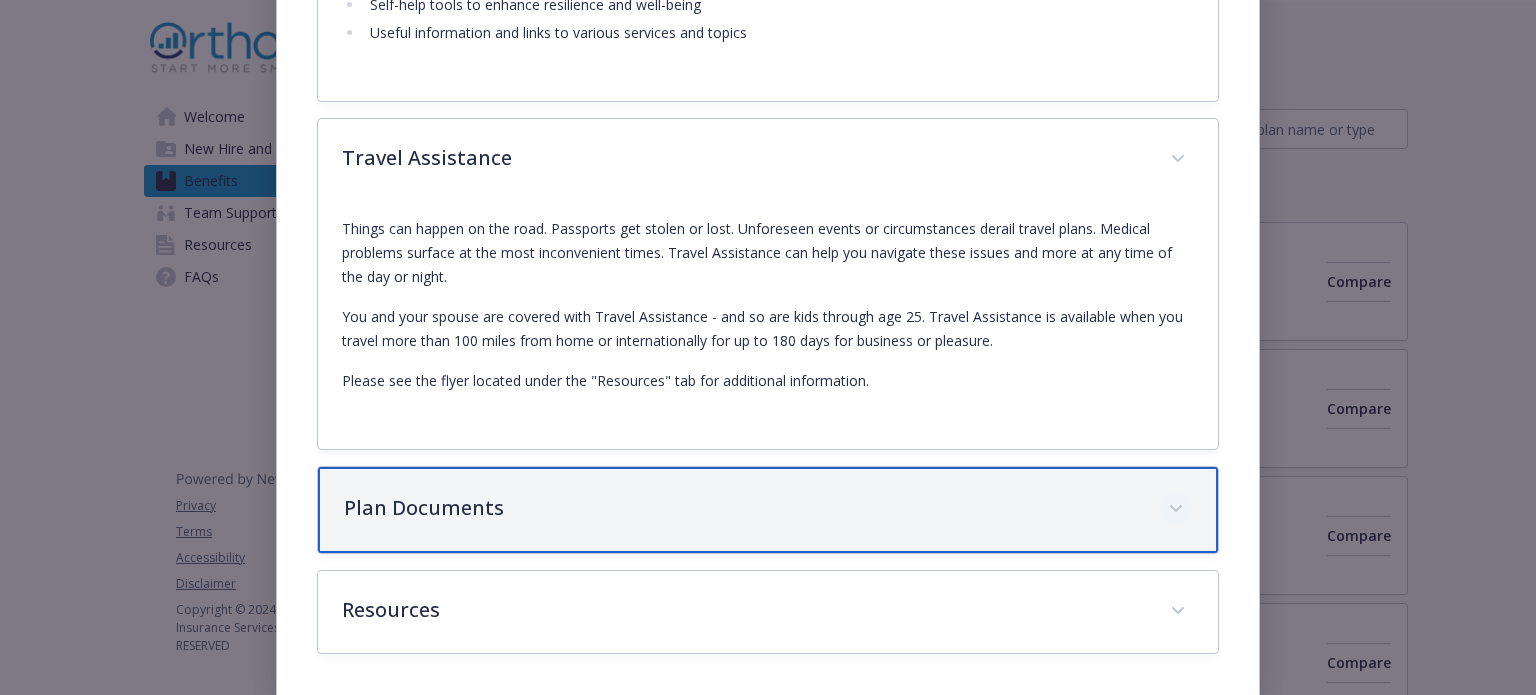 click on "Plan Documents" at bounding box center (767, 510) 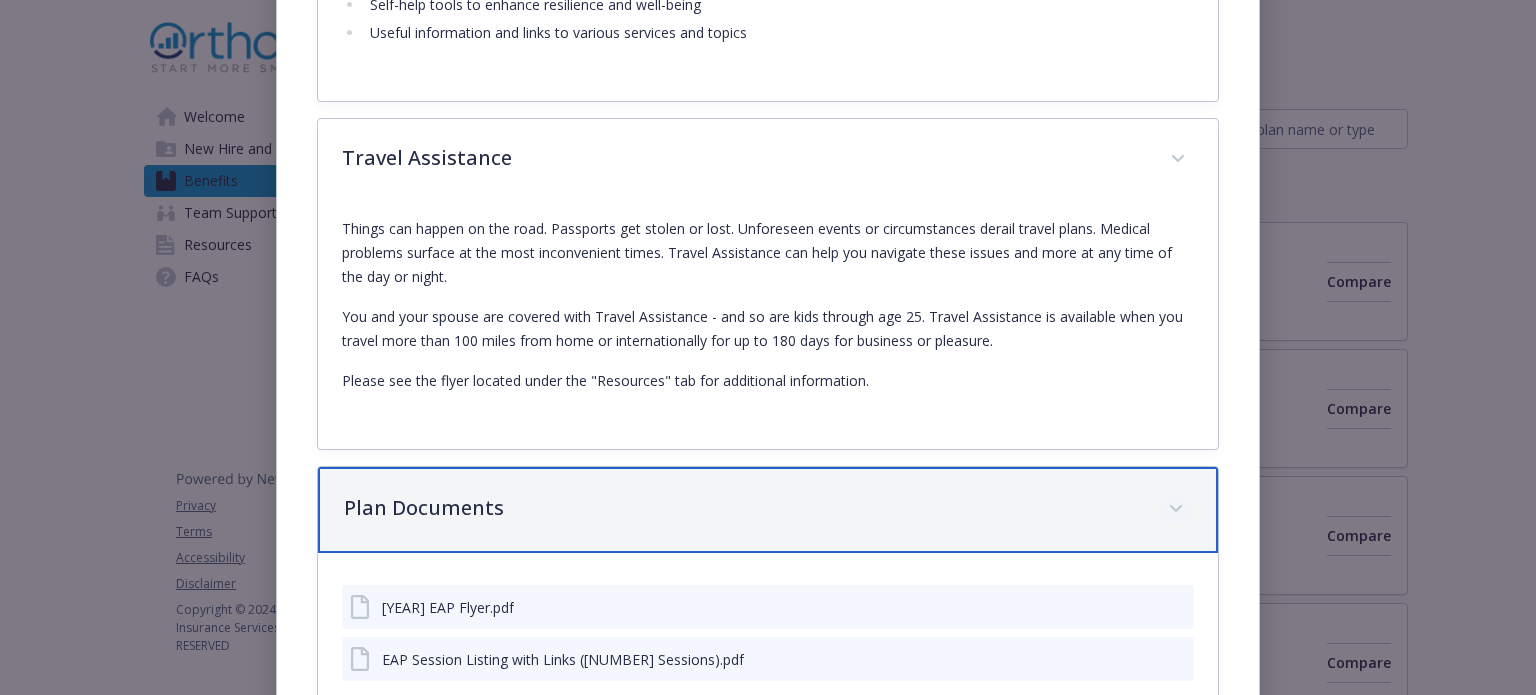 scroll, scrollTop: 2440, scrollLeft: 0, axis: vertical 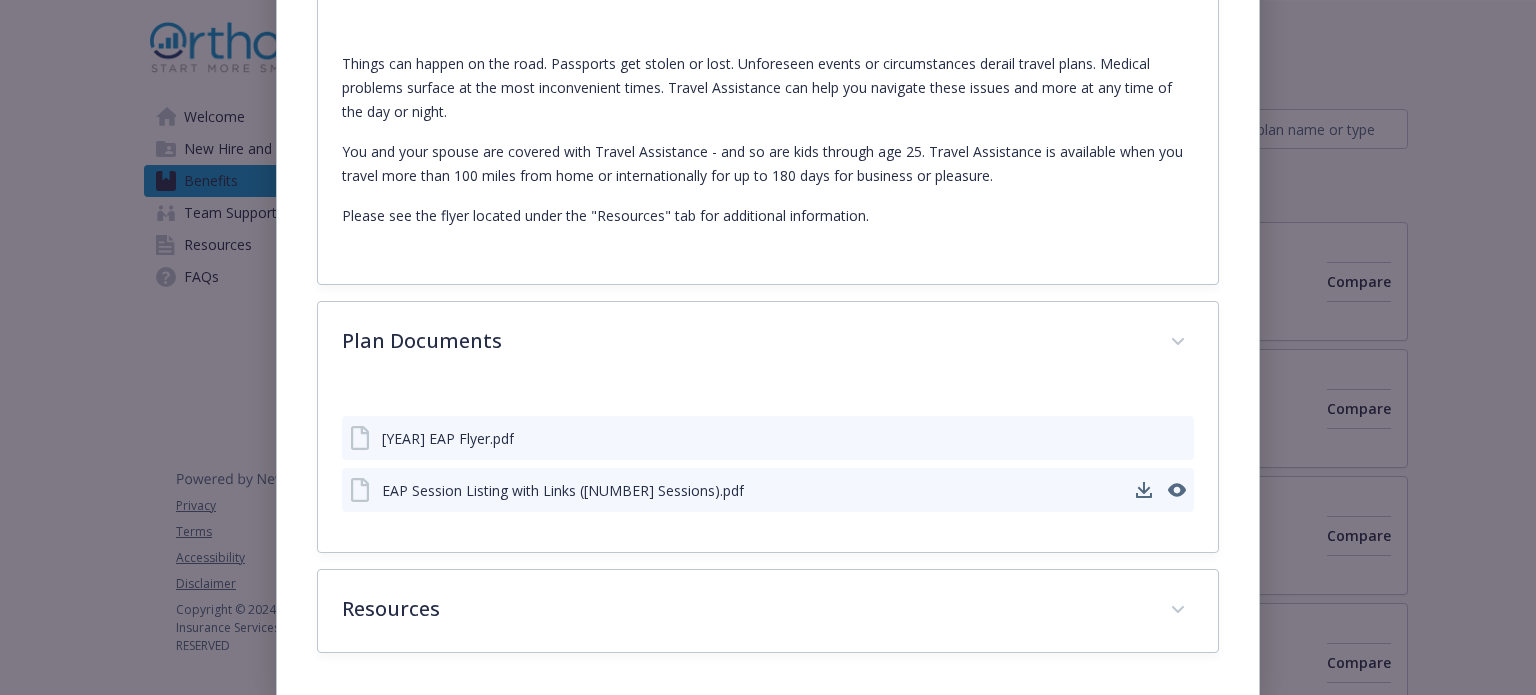 click on "EAP Session Listing with Links ([NUMBER] Sessions).pdf" at bounding box center (767, 490) 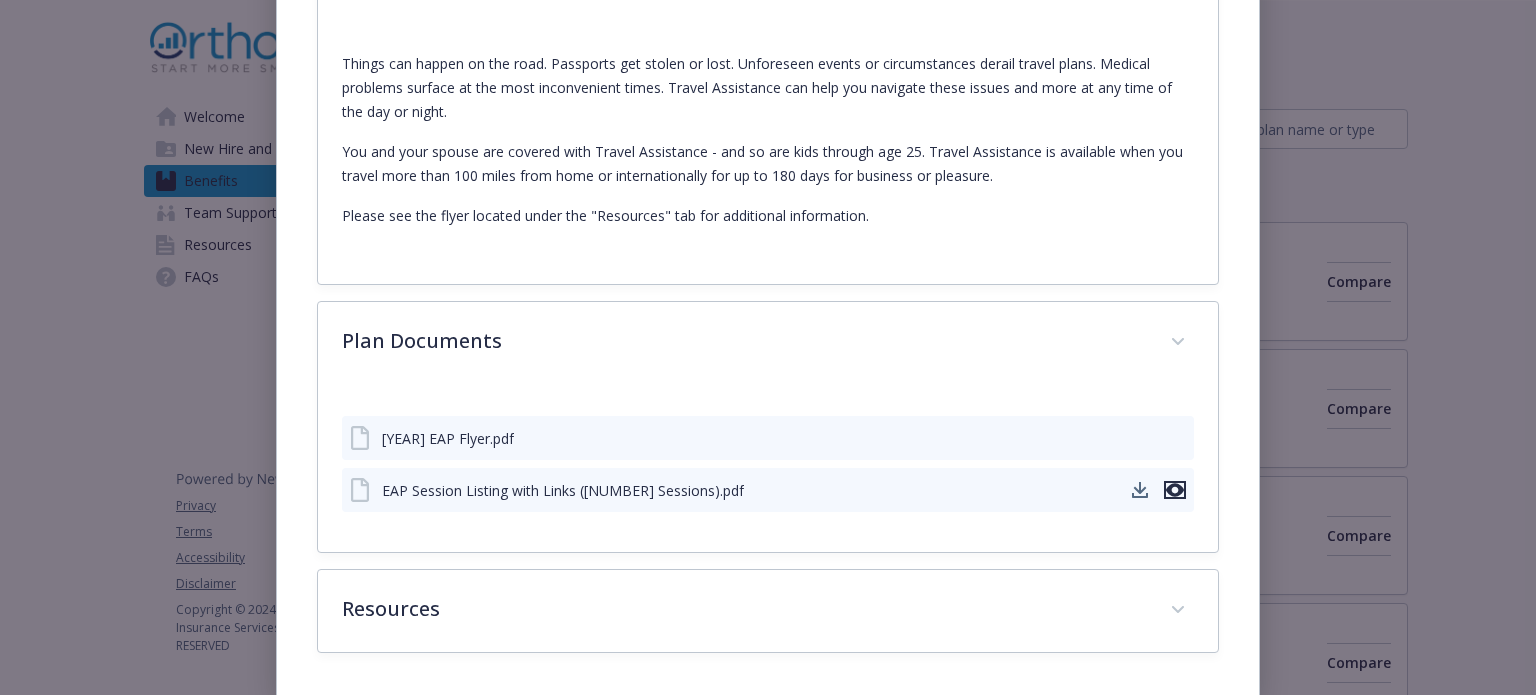 click at bounding box center (1177, 438) 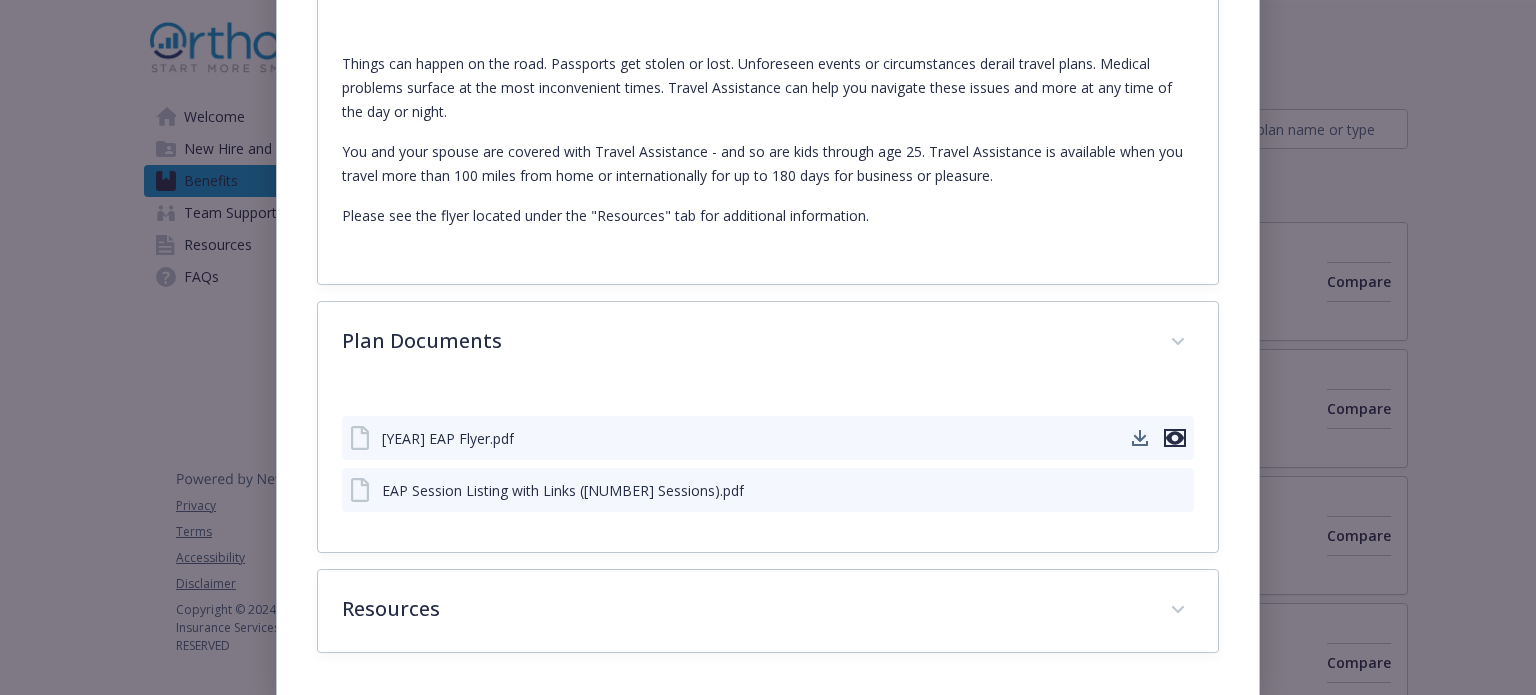 click at bounding box center (1175, 438) 